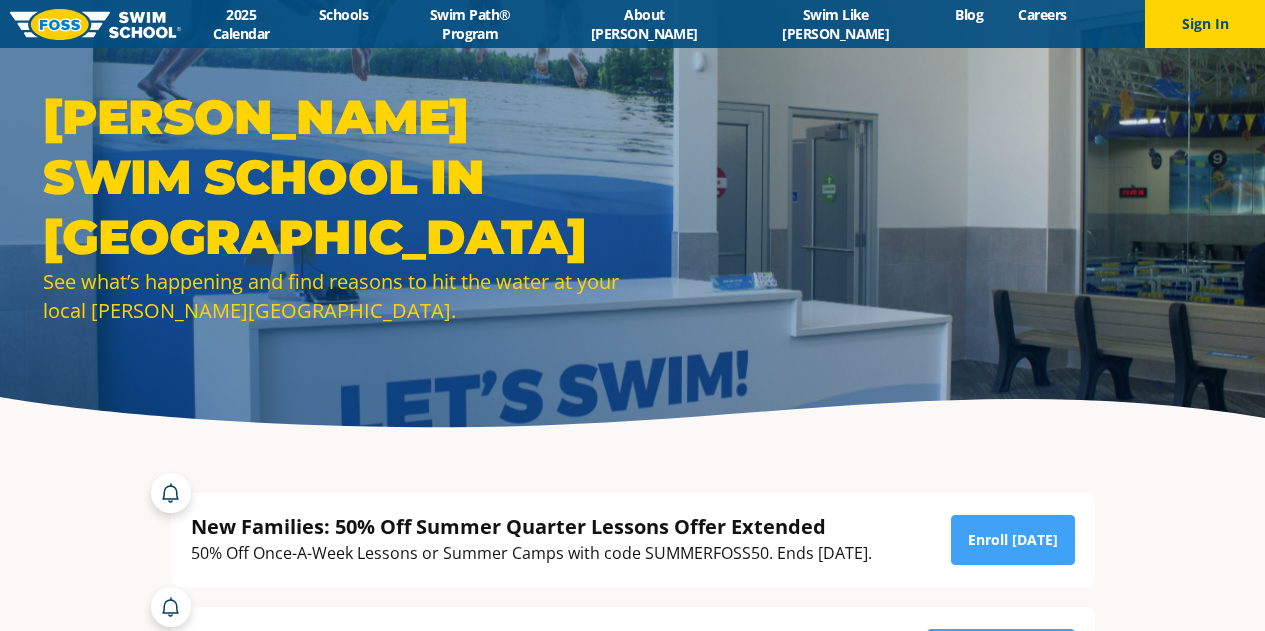 scroll, scrollTop: 0, scrollLeft: 0, axis: both 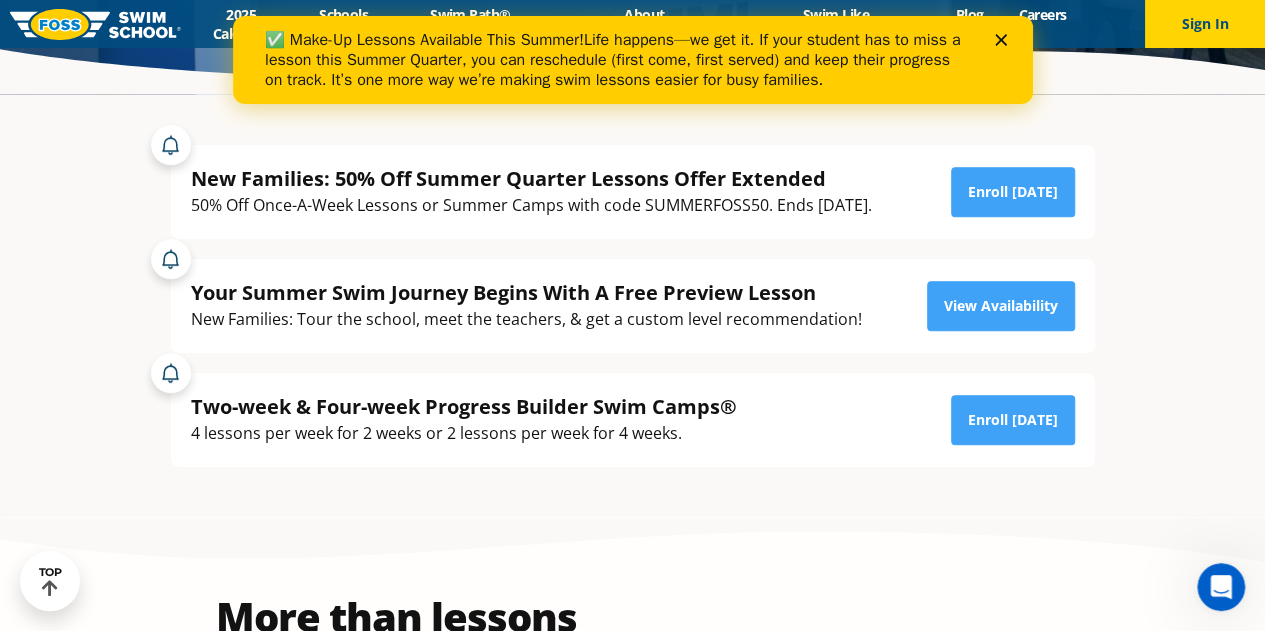 click 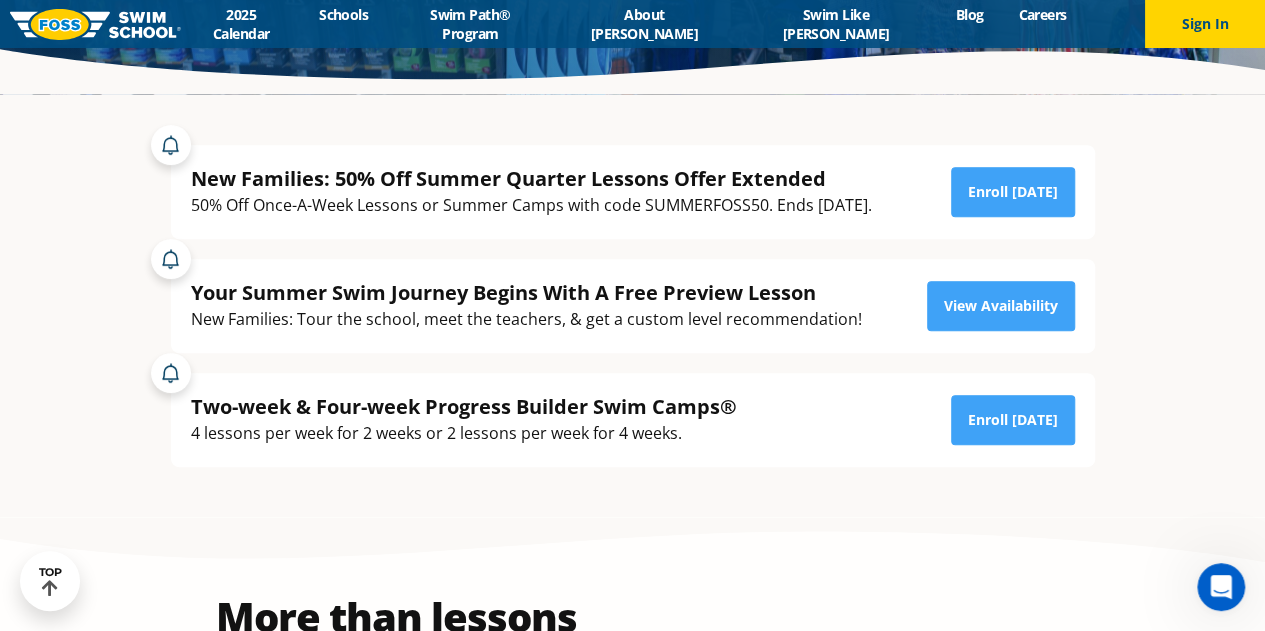 click on "Two-week & Four-week Progress Builder Swim Camps®" at bounding box center [464, 406] 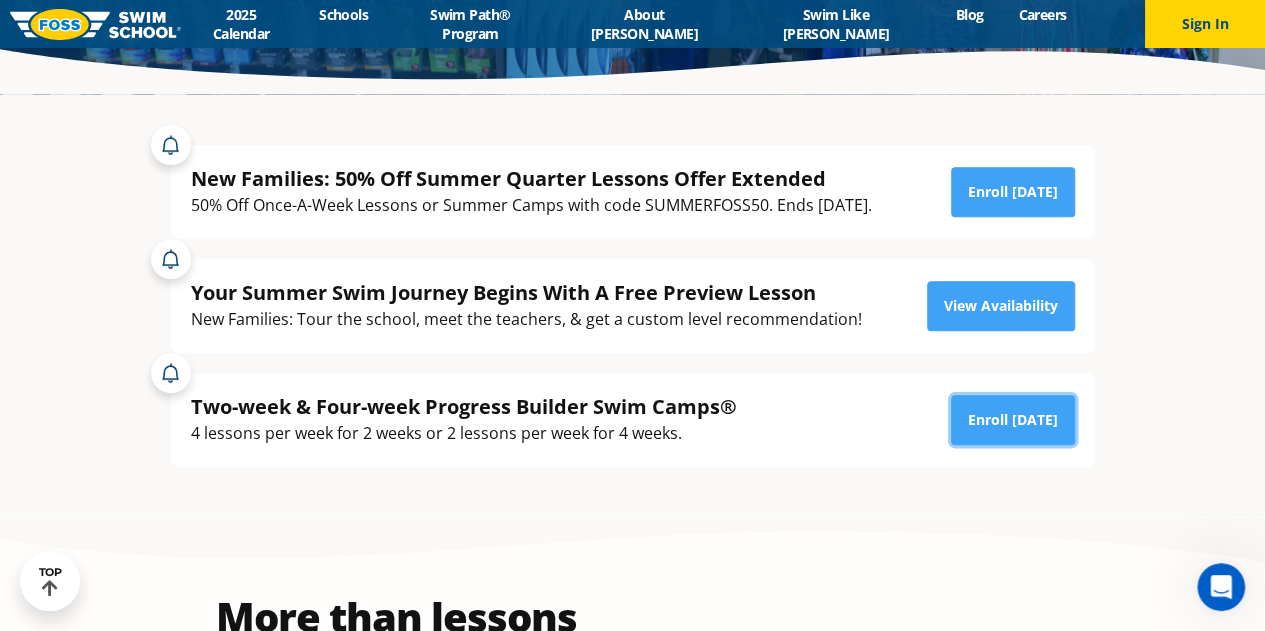 click on "Enroll [DATE]" at bounding box center [1013, 420] 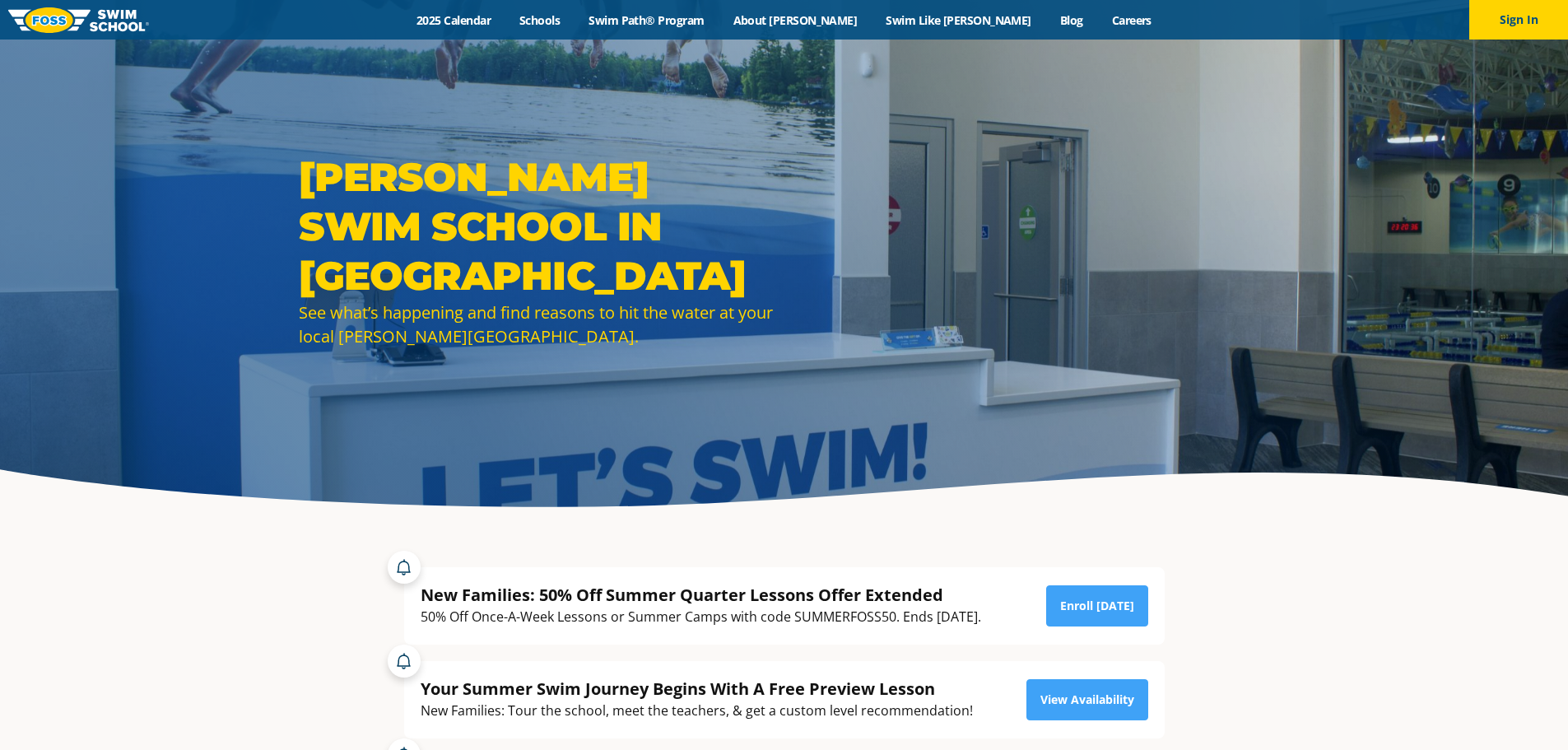 scroll, scrollTop: 0, scrollLeft: 0, axis: both 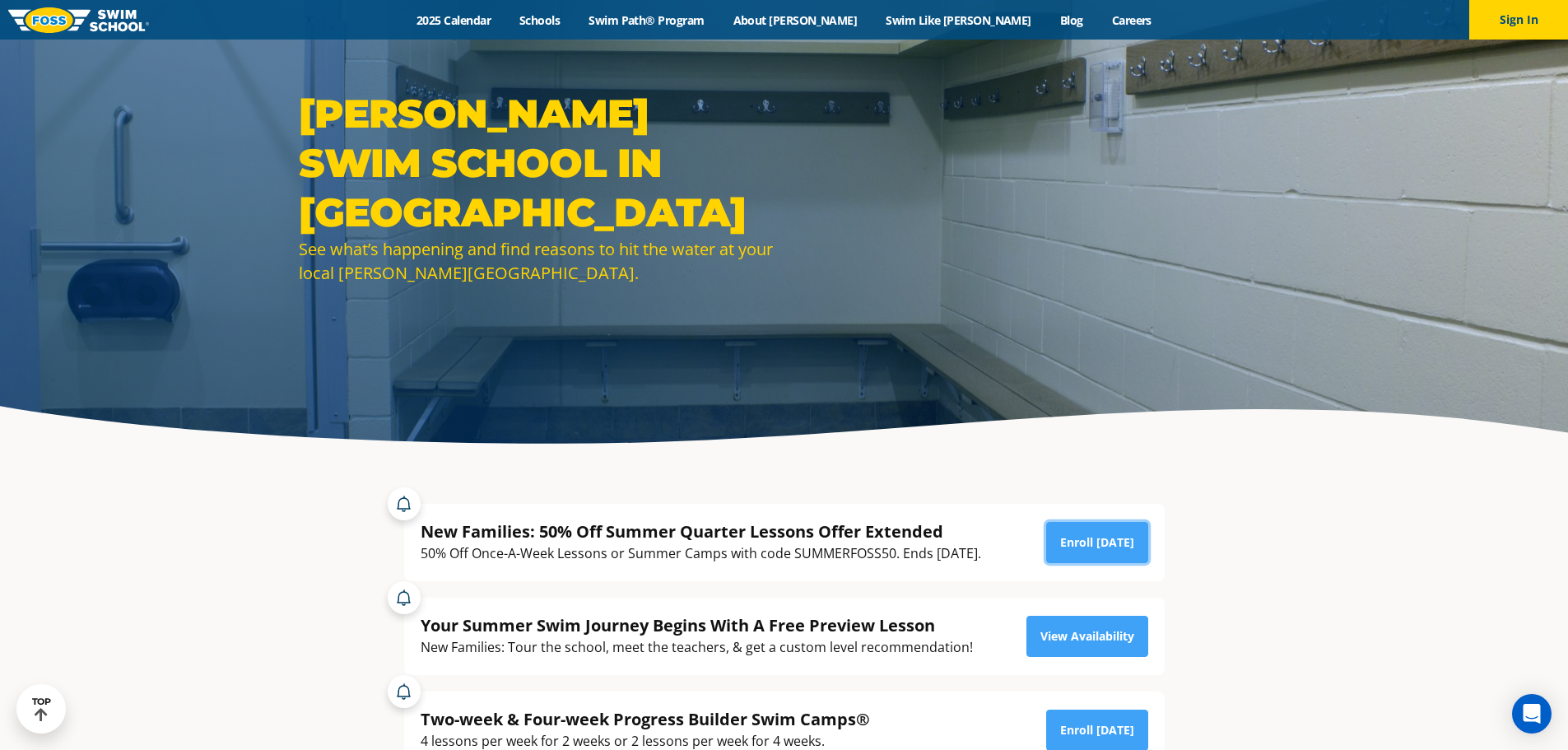 click on "Enroll [DATE]" at bounding box center (1097, 543) 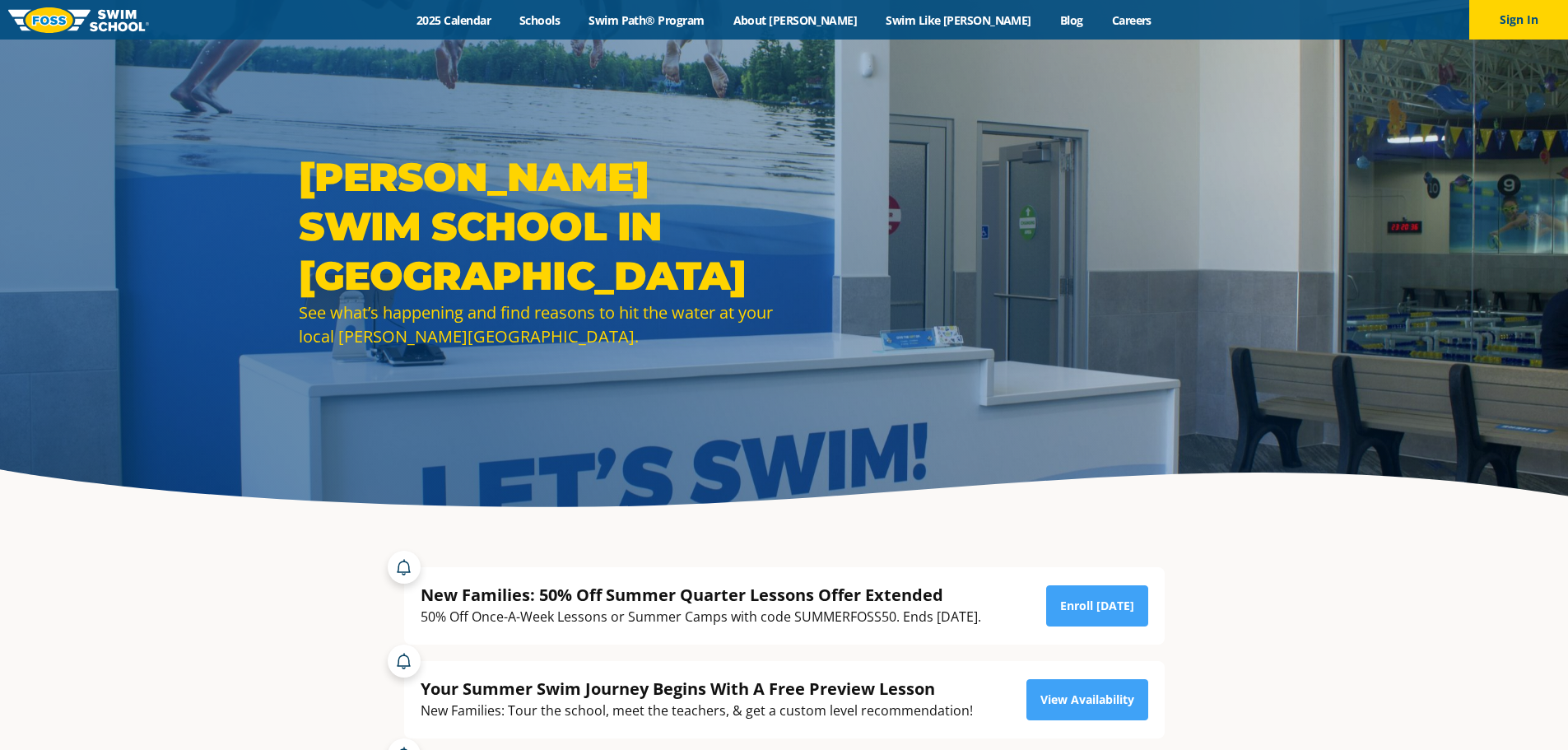 scroll, scrollTop: 63, scrollLeft: 0, axis: vertical 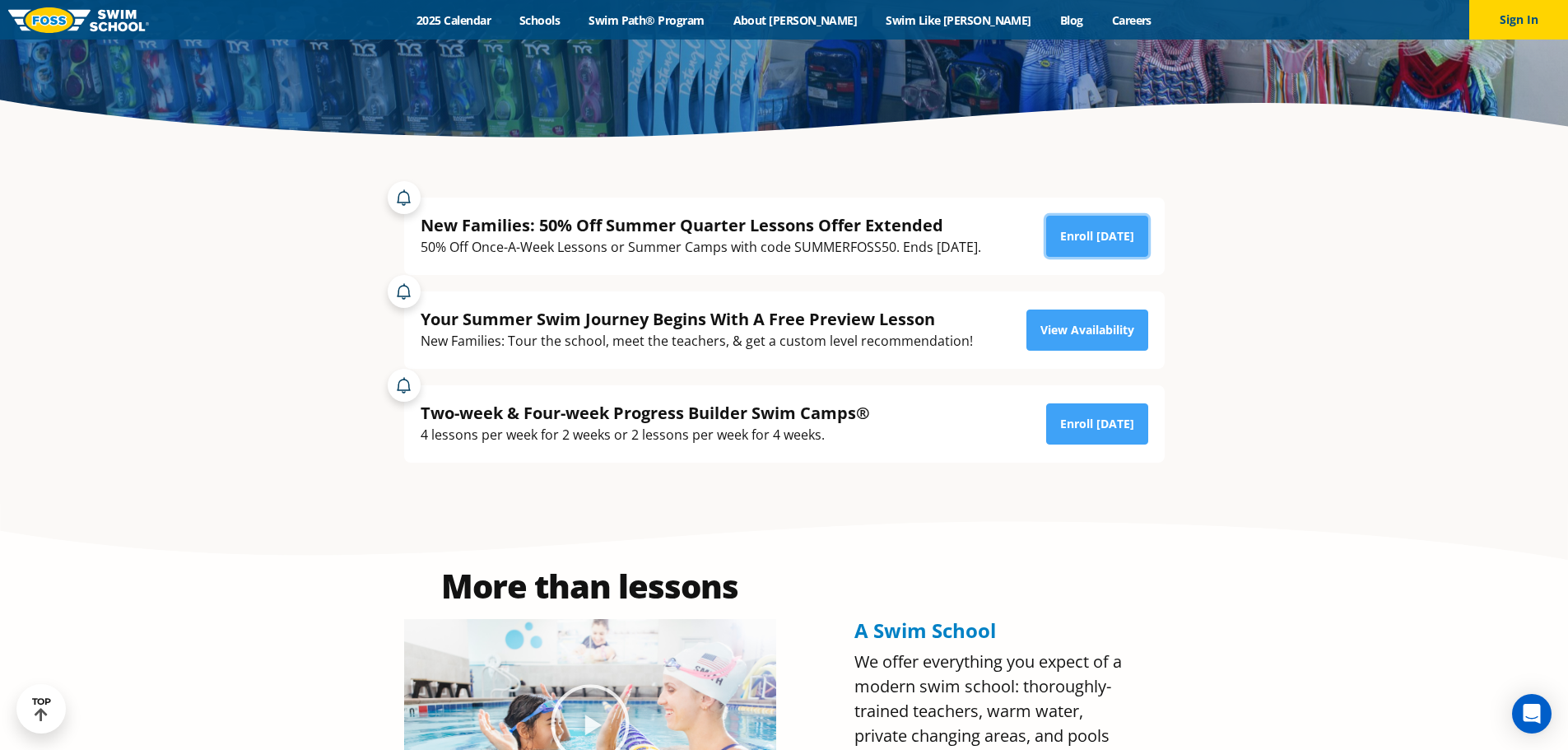 click on "Enroll [DATE]" at bounding box center [1097, 236] 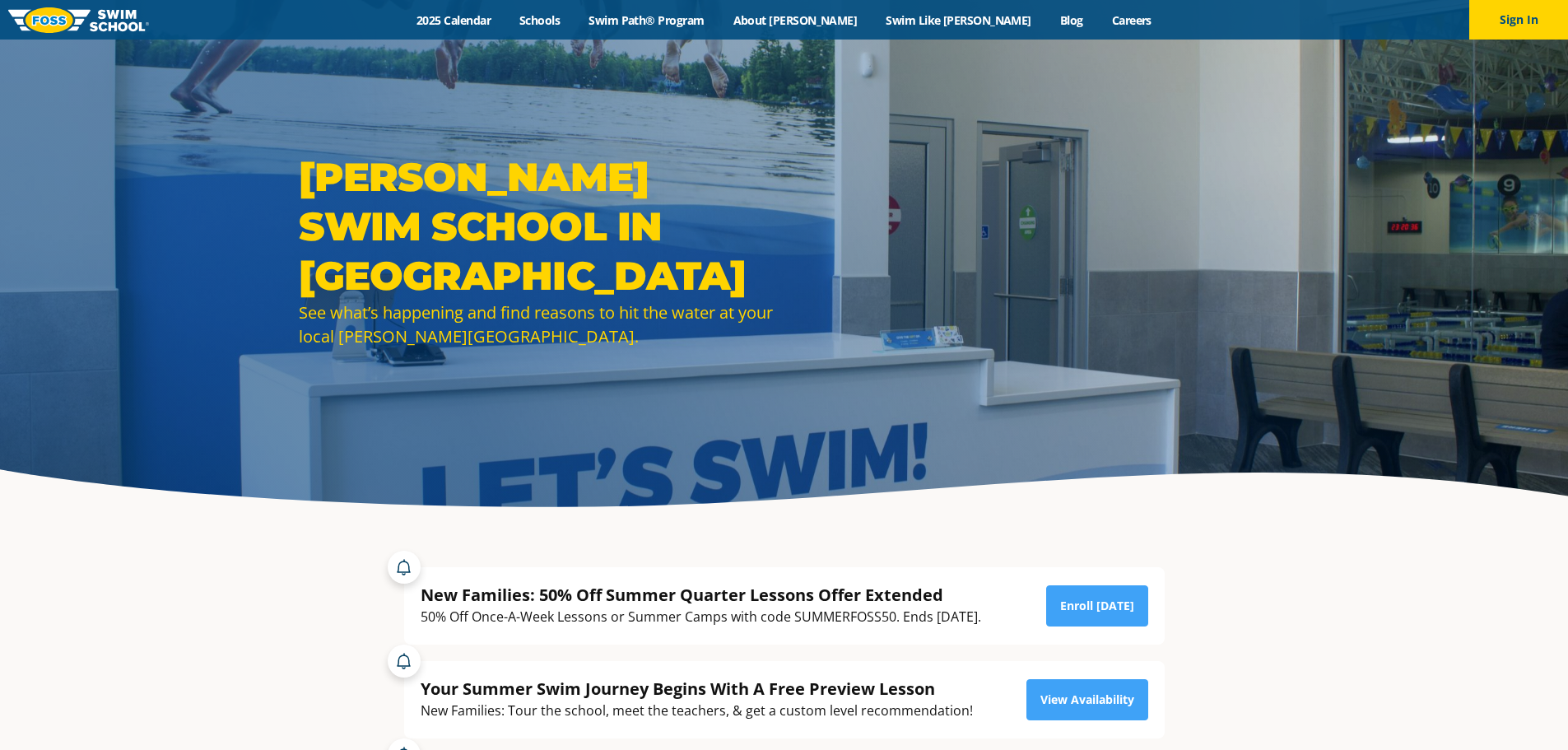 scroll, scrollTop: 370, scrollLeft: 0, axis: vertical 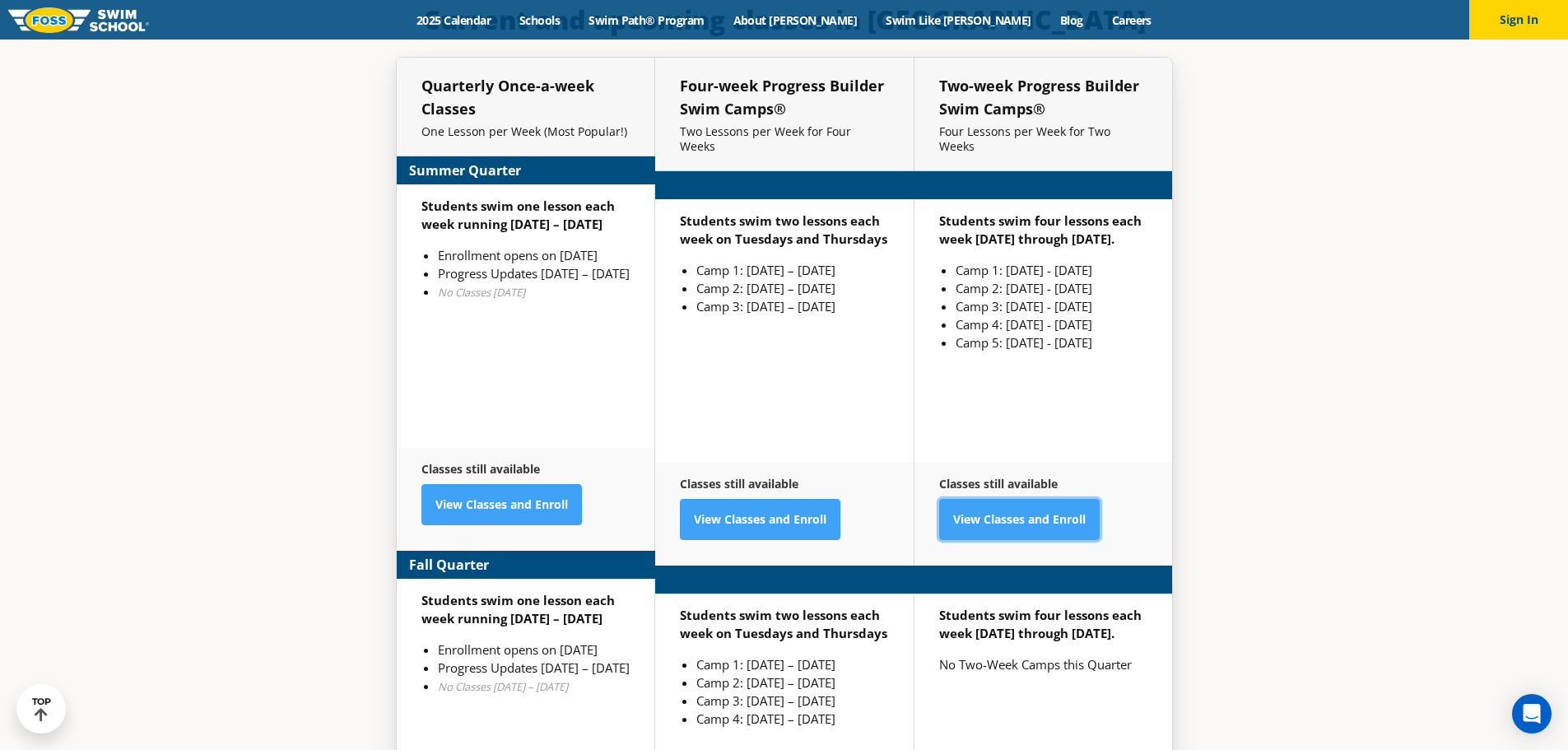 click on "View Classes and Enroll" at bounding box center [1019, 519] 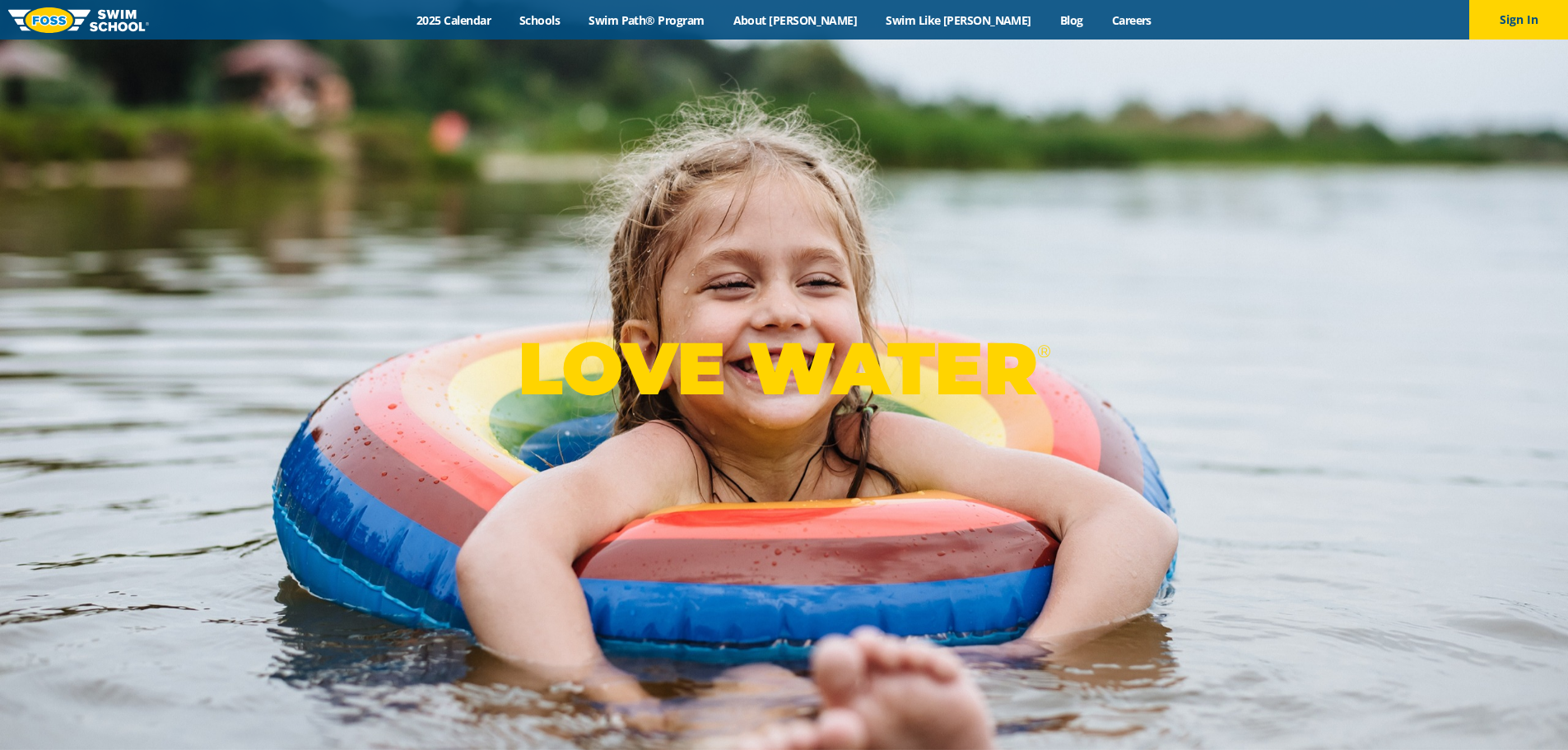 scroll, scrollTop: 0, scrollLeft: 0, axis: both 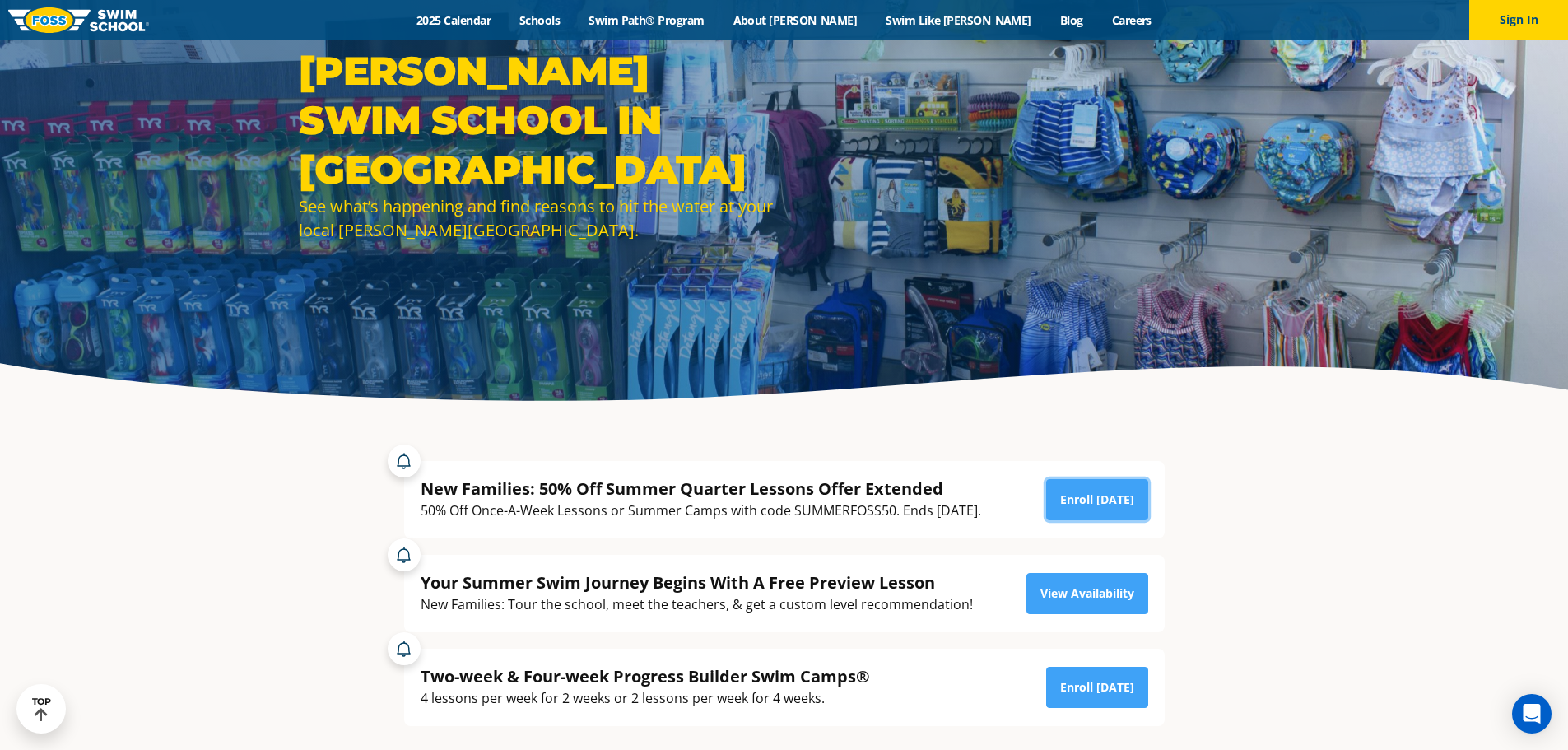 click on "Enroll [DATE]" at bounding box center (1097, 500) 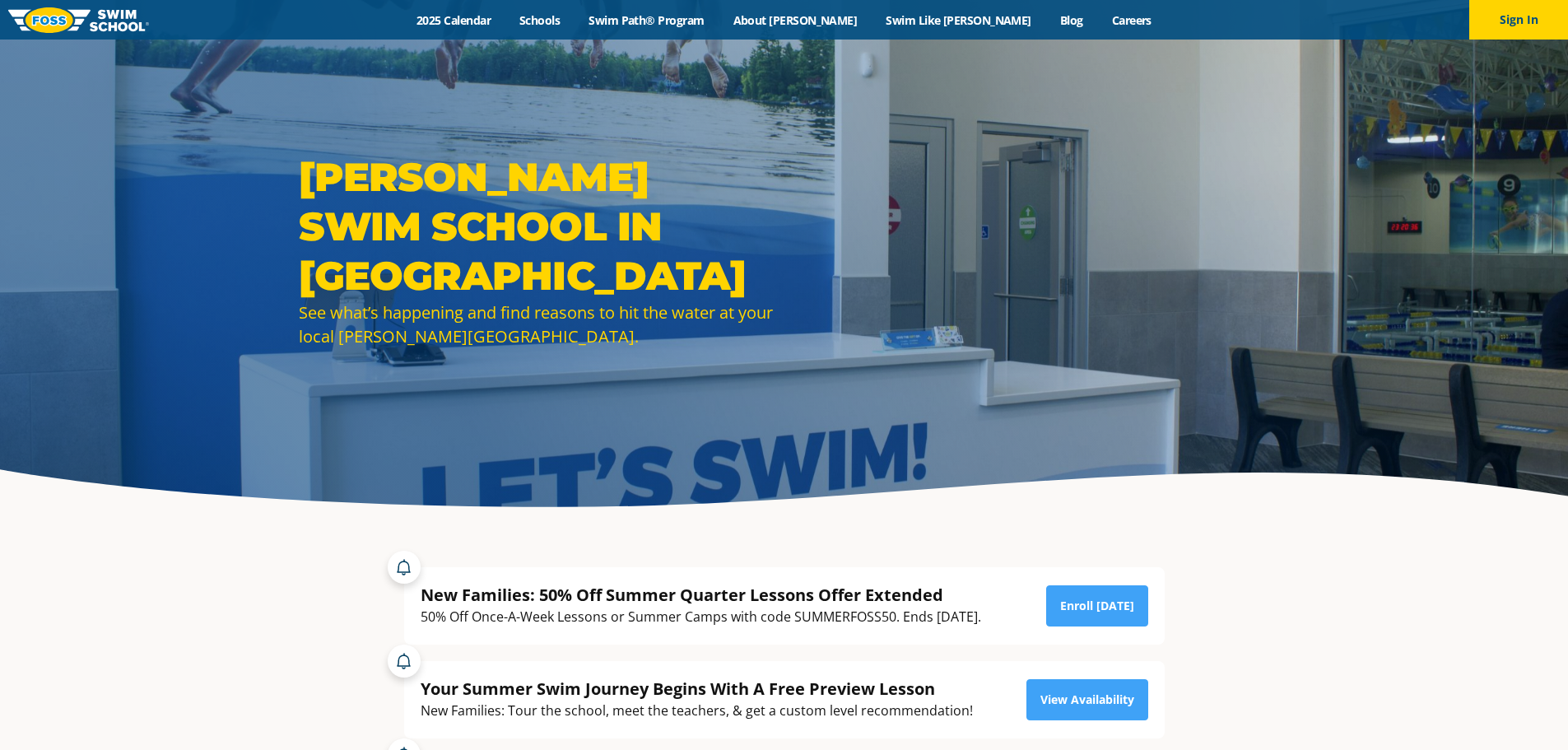 scroll, scrollTop: 106, scrollLeft: 0, axis: vertical 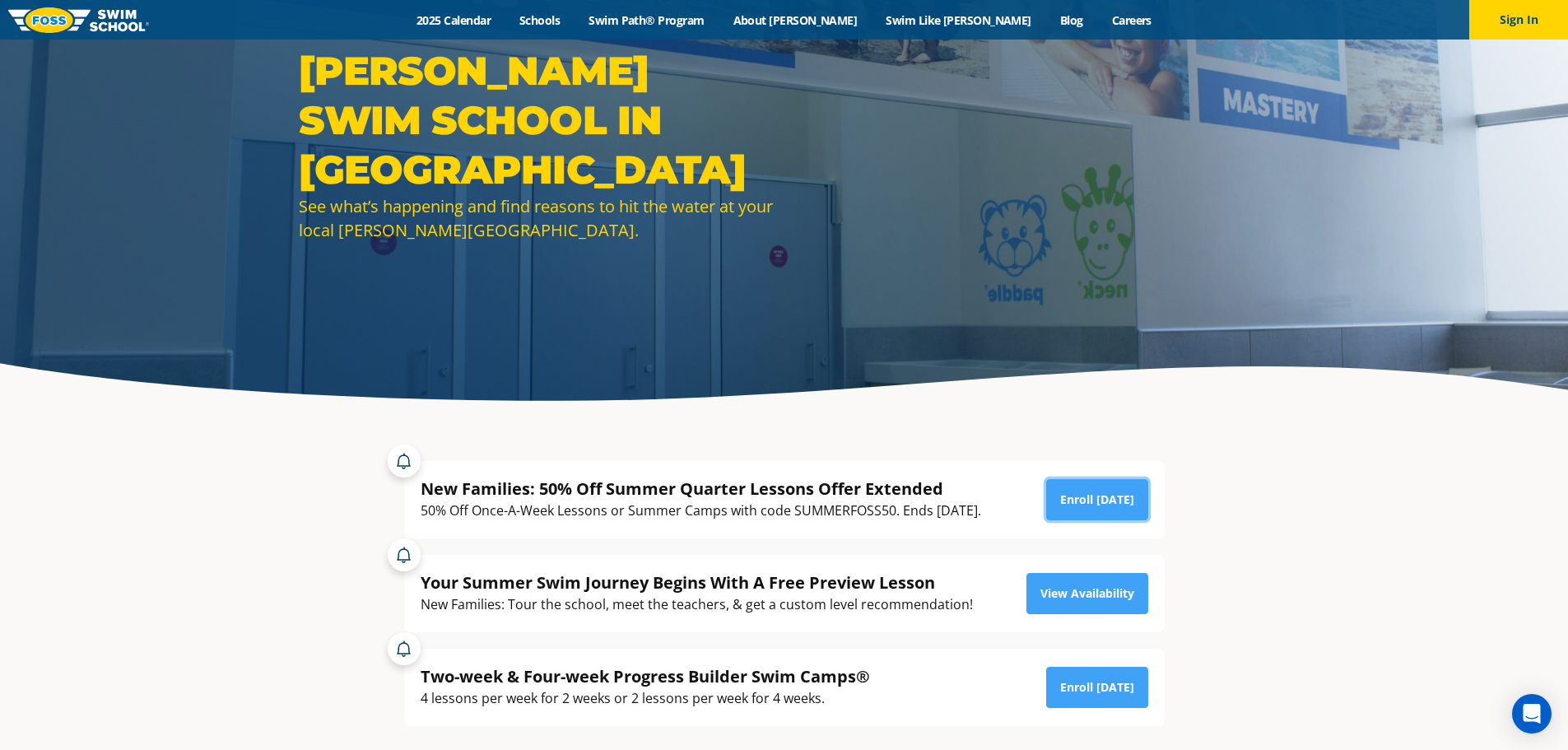 click on "Enroll [DATE]" at bounding box center (1097, 500) 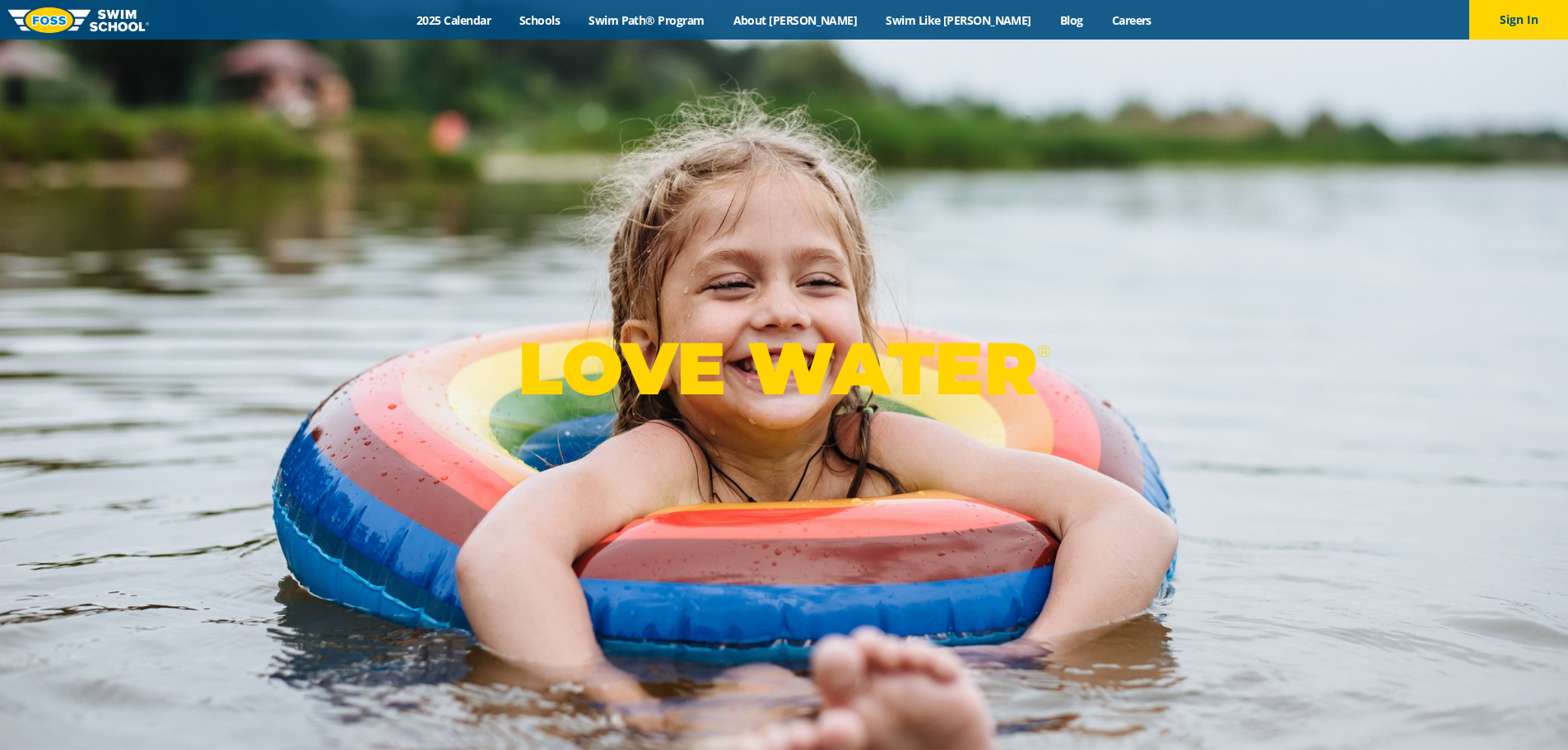 scroll, scrollTop: 0, scrollLeft: 0, axis: both 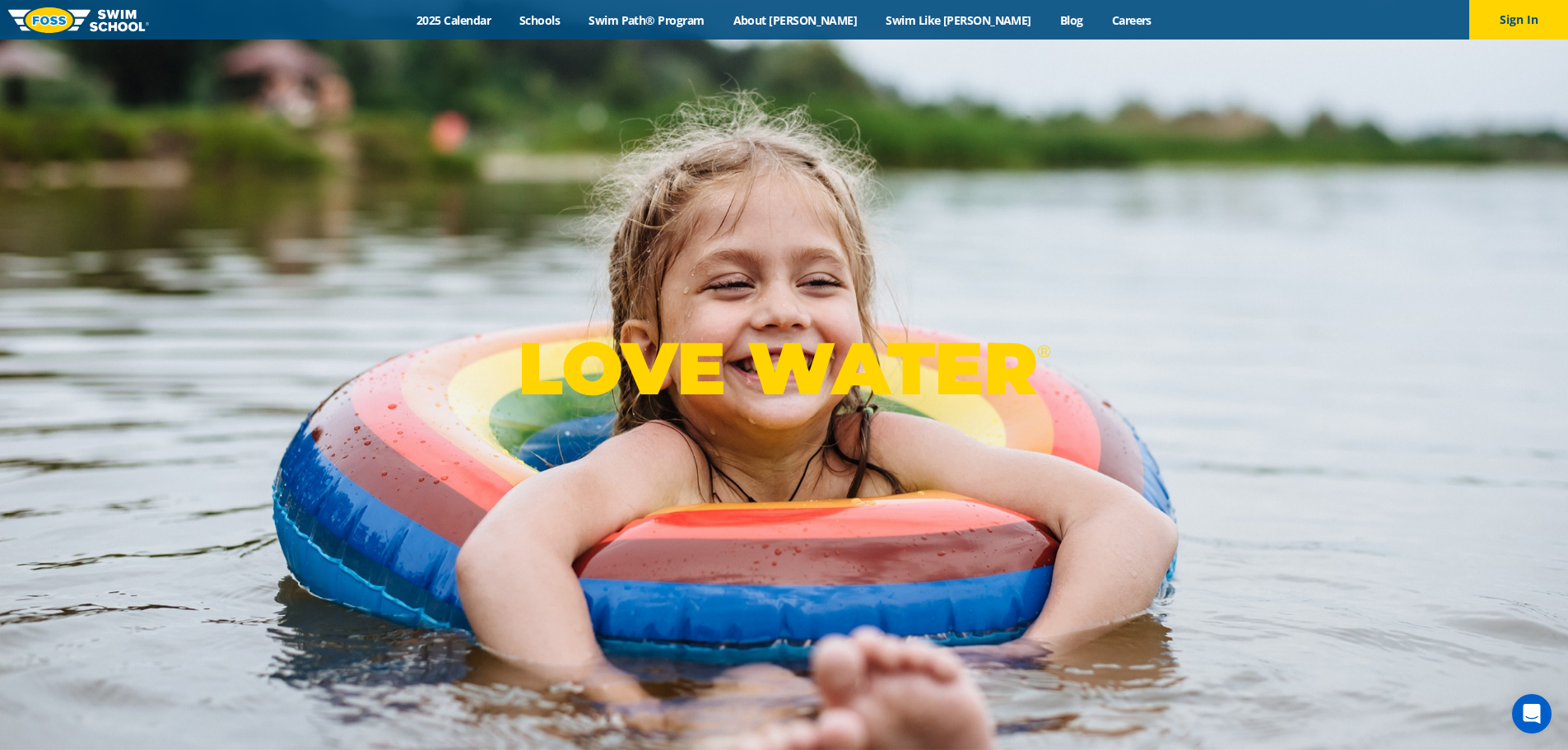 click on "LOVE WATER  ®" at bounding box center (784, 375) 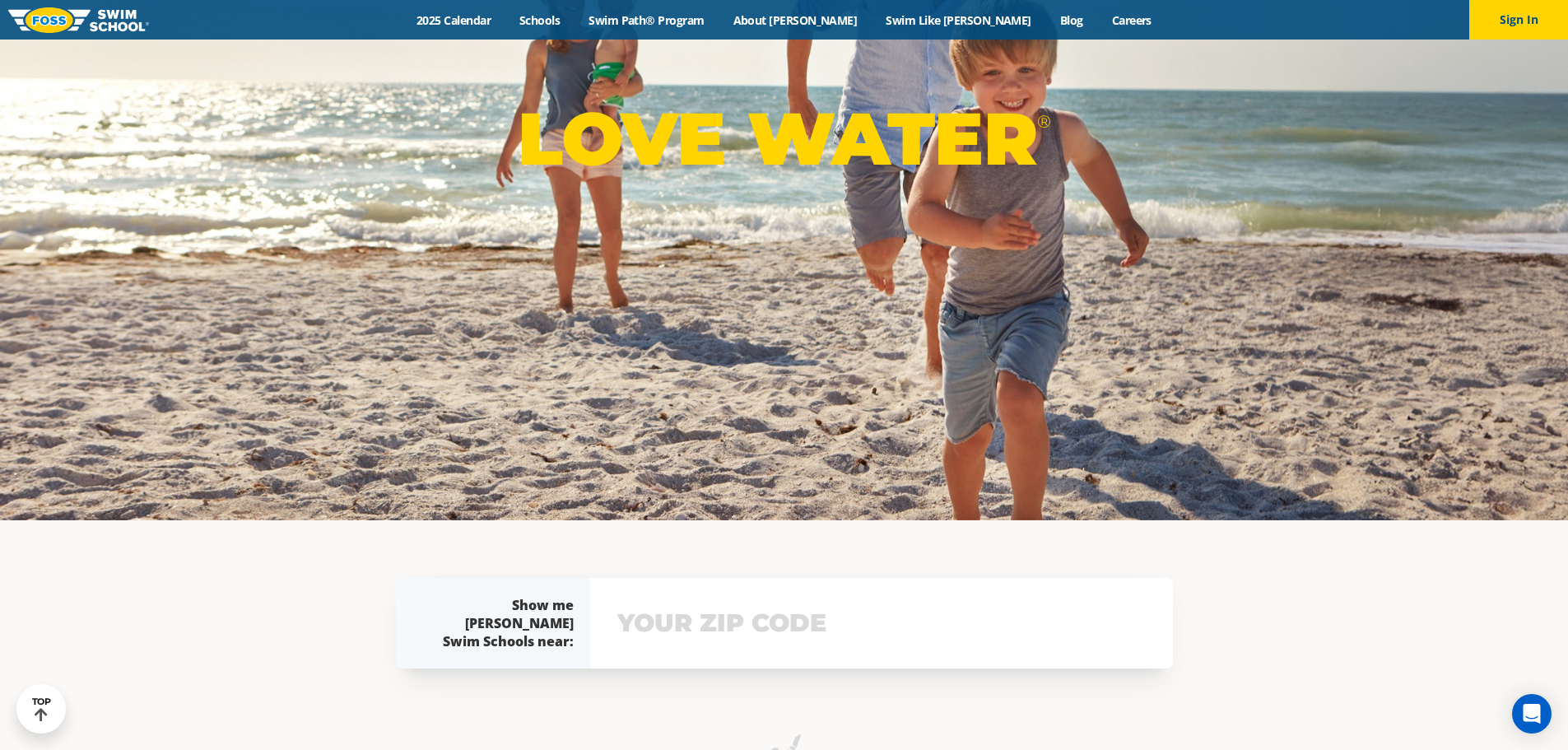 scroll, scrollTop: 0, scrollLeft: 0, axis: both 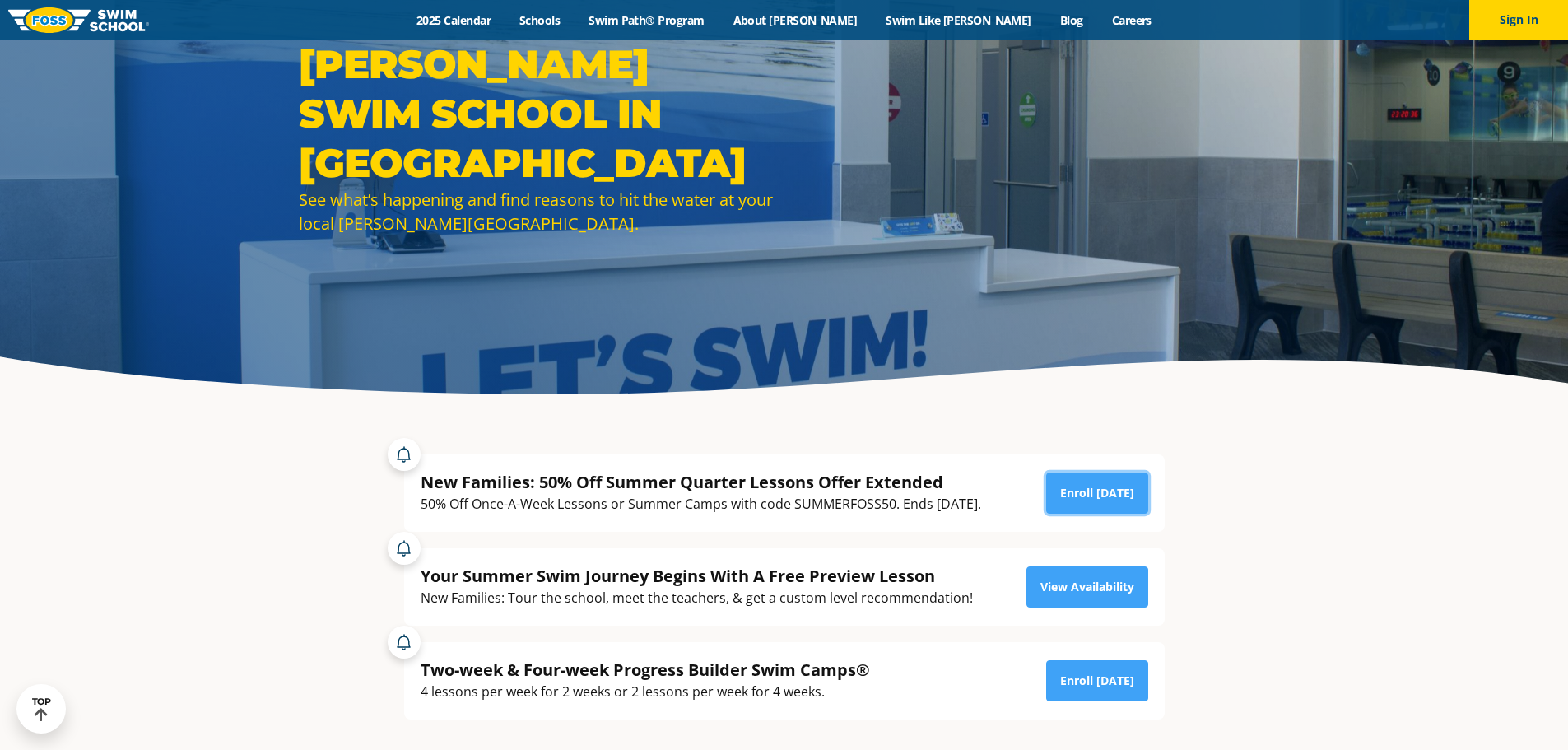 click on "Enroll [DATE]" at bounding box center (1097, 493) 